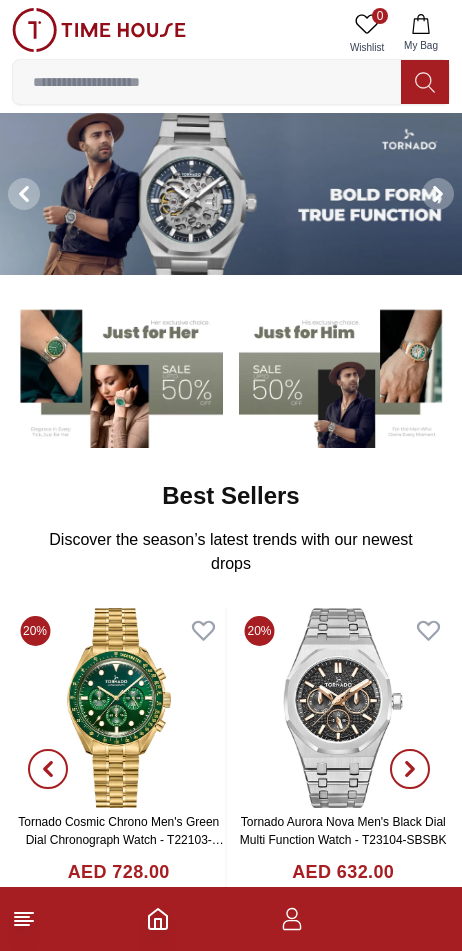 scroll, scrollTop: 0, scrollLeft: 0, axis: both 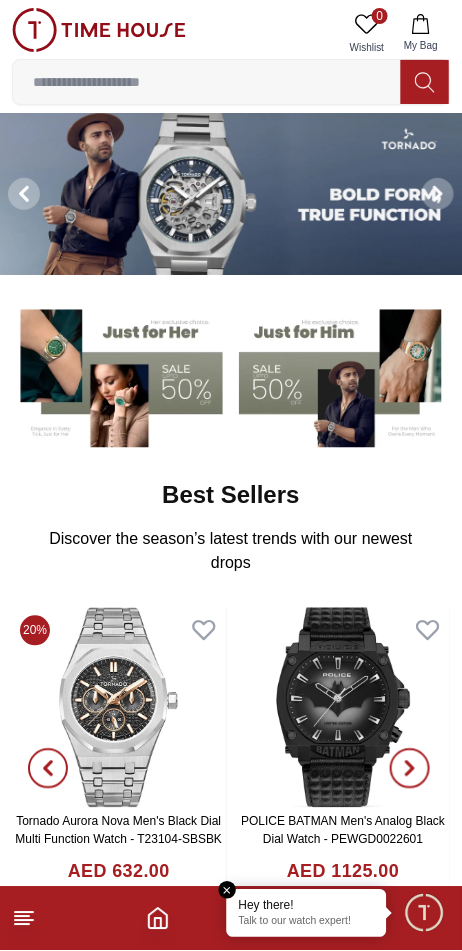 click at bounding box center (231, 919) 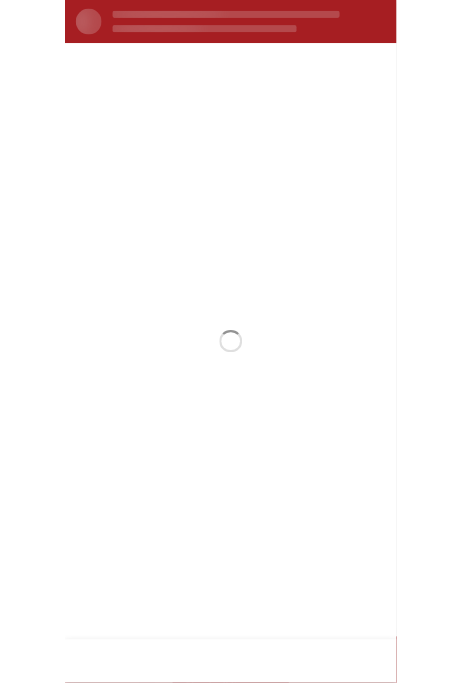 scroll, scrollTop: 0, scrollLeft: 0, axis: both 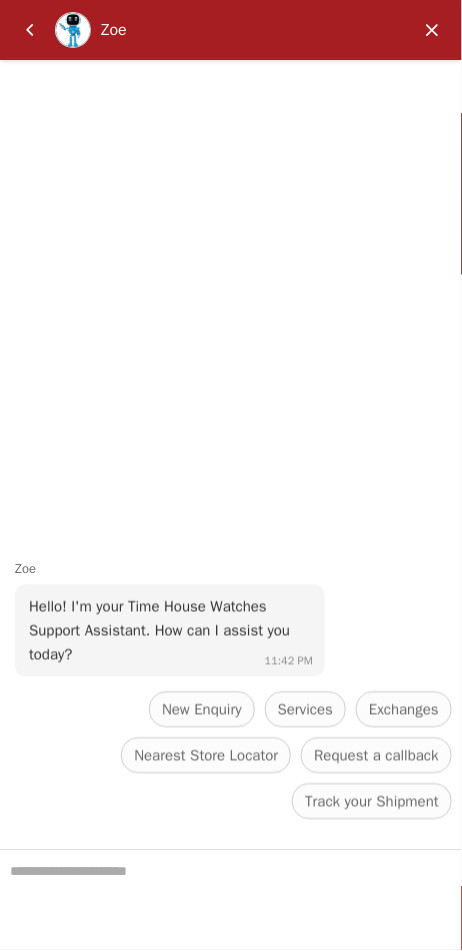 click at bounding box center [231, 901] 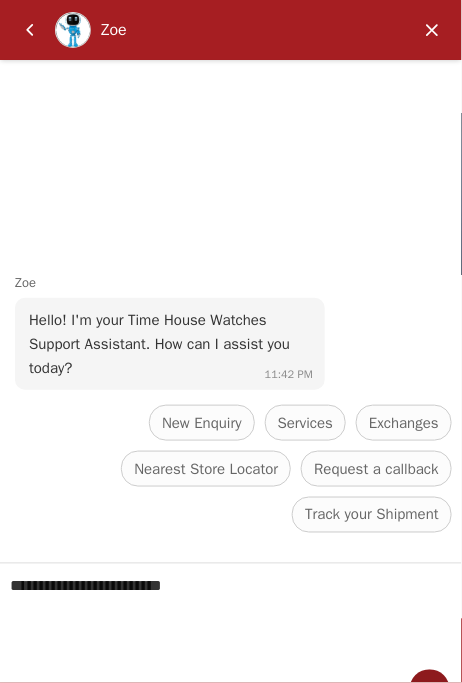 type on "**********" 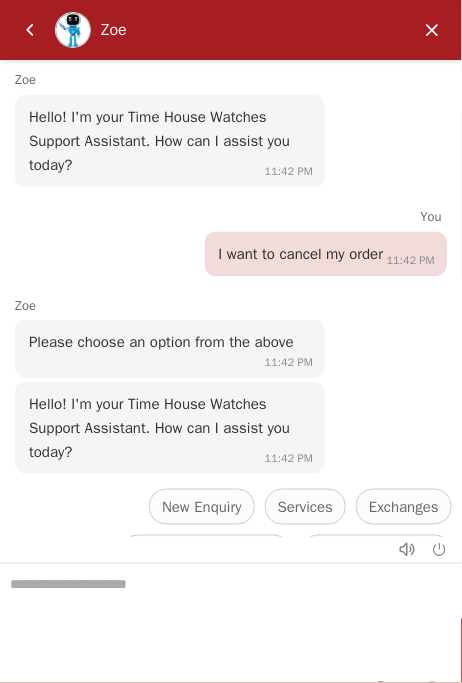 click on "Services" at bounding box center [305, 507] 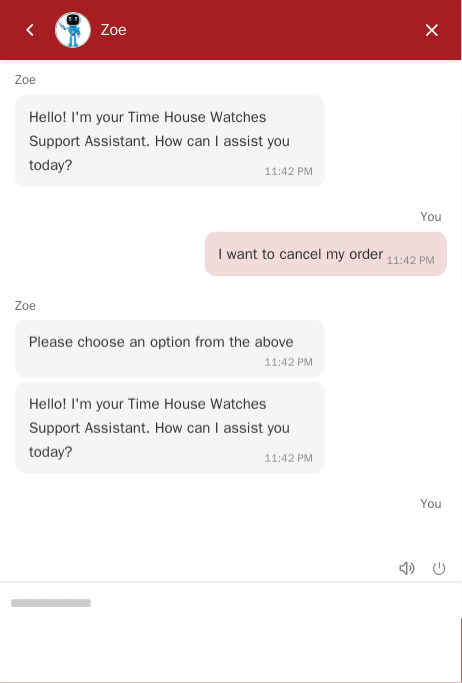 scroll, scrollTop: 0, scrollLeft: 0, axis: both 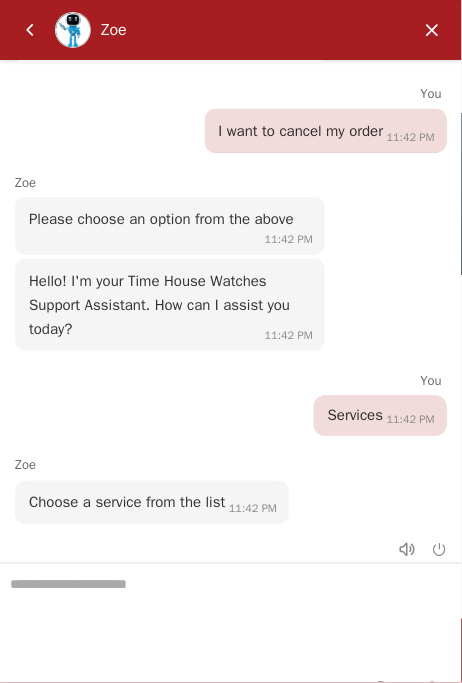 click on "Talk to Services Team" at bounding box center [367, 558] 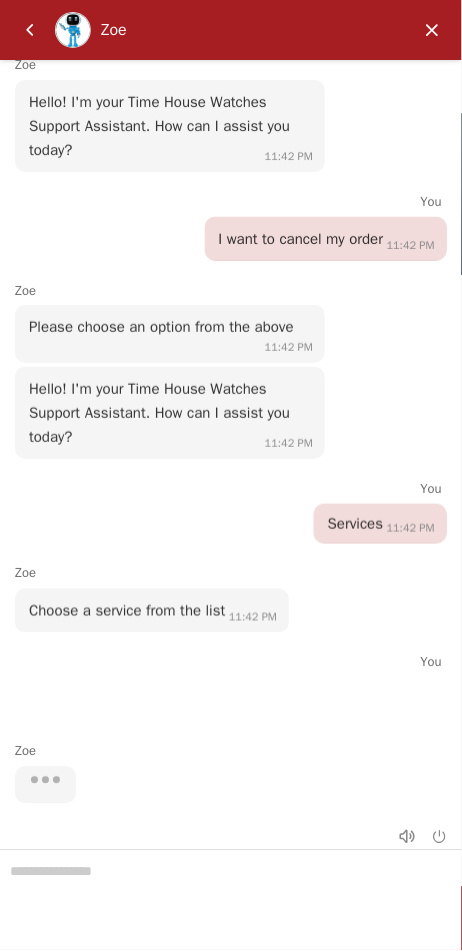 scroll, scrollTop: 0, scrollLeft: 0, axis: both 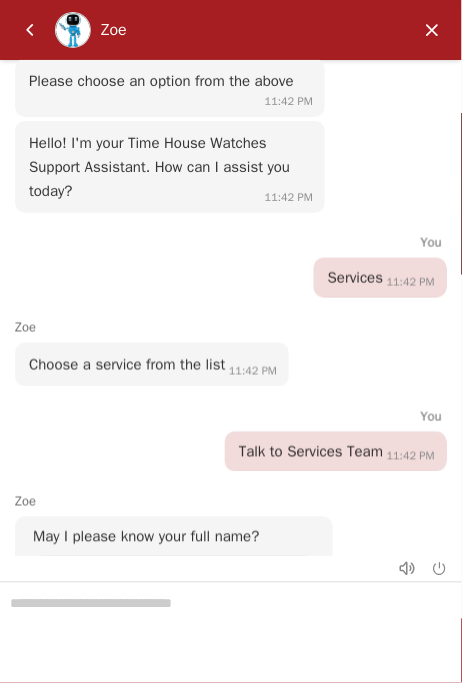 type on "**********" 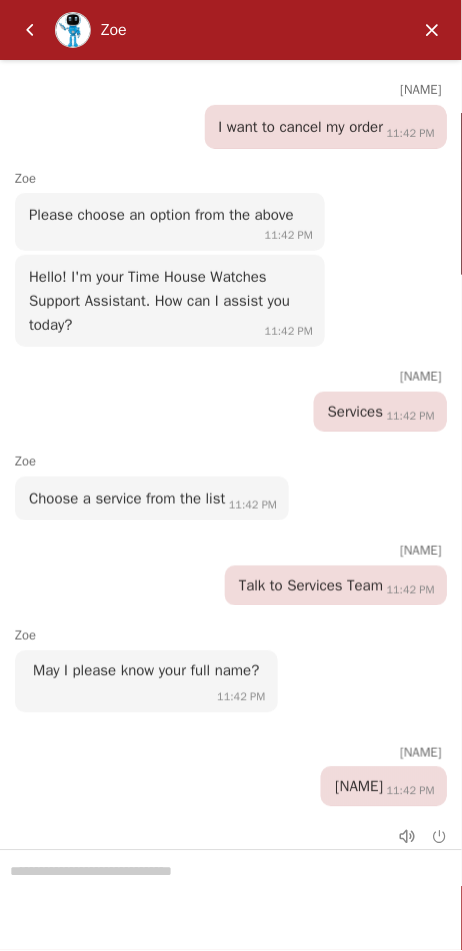 scroll, scrollTop: 449, scrollLeft: 0, axis: vertical 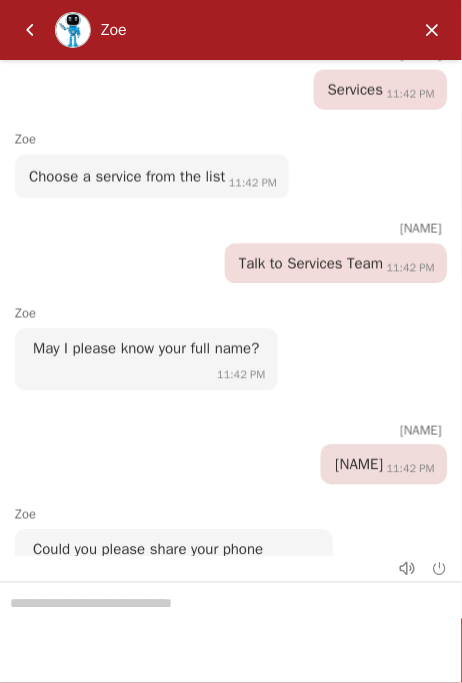 click on "+1" at bounding box center (68, 613) 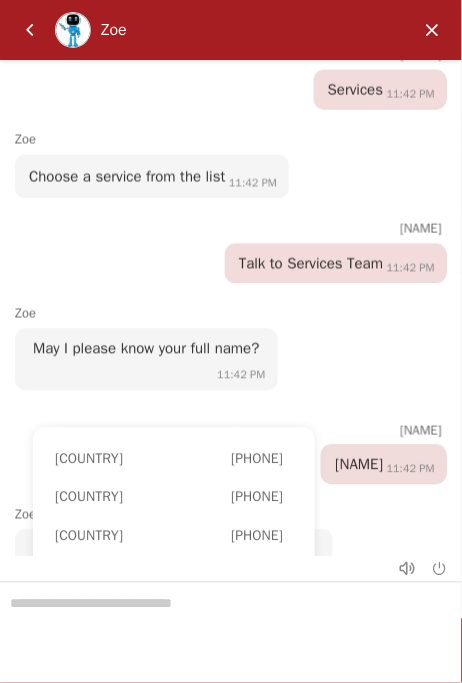 scroll, scrollTop: 270, scrollLeft: 0, axis: vertical 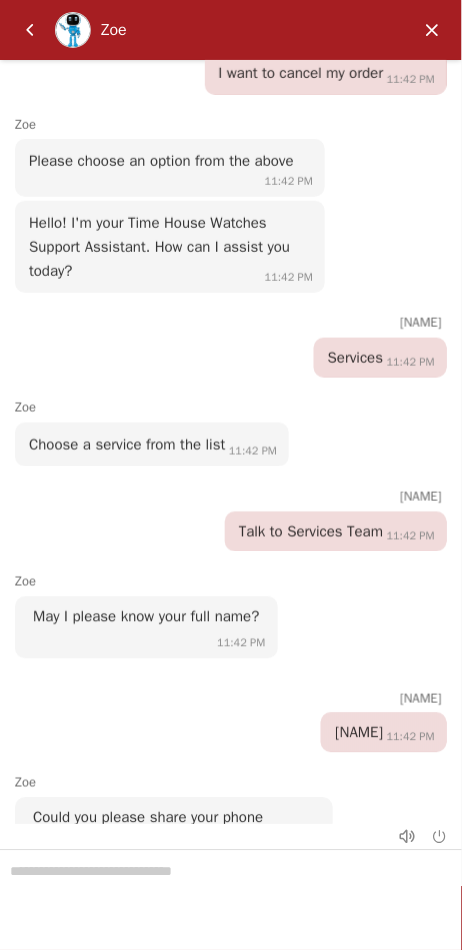 click at bounding box center (204, 881) 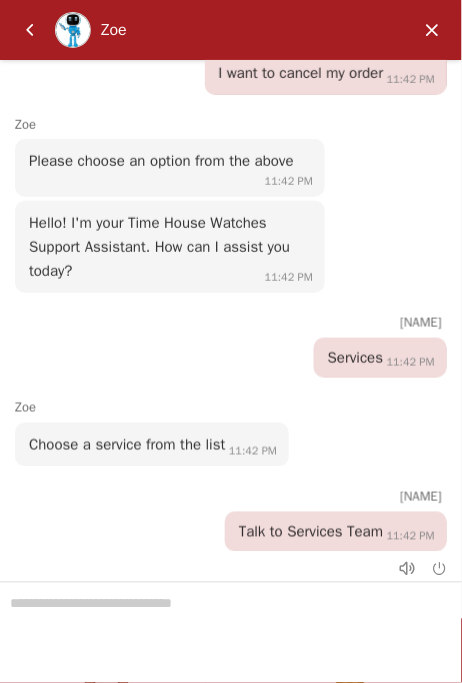 scroll, scrollTop: 449, scrollLeft: 0, axis: vertical 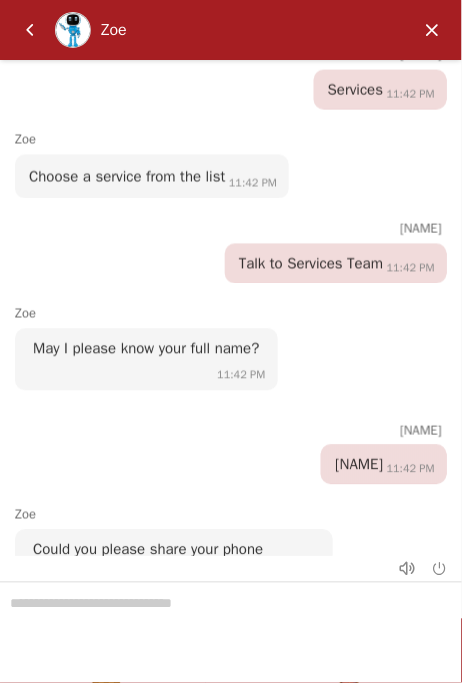click on "+1" at bounding box center (68, 613) 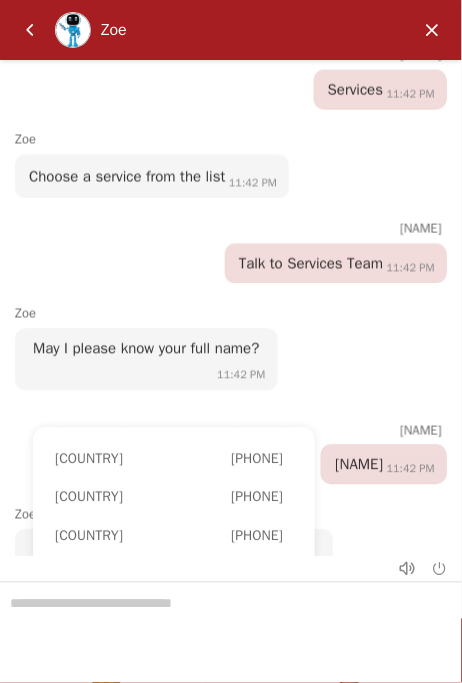 scroll, scrollTop: 735, scrollLeft: 0, axis: vertical 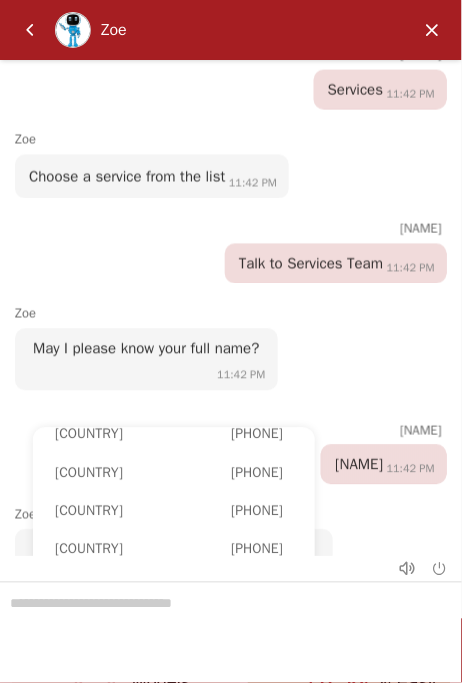 type on "**" 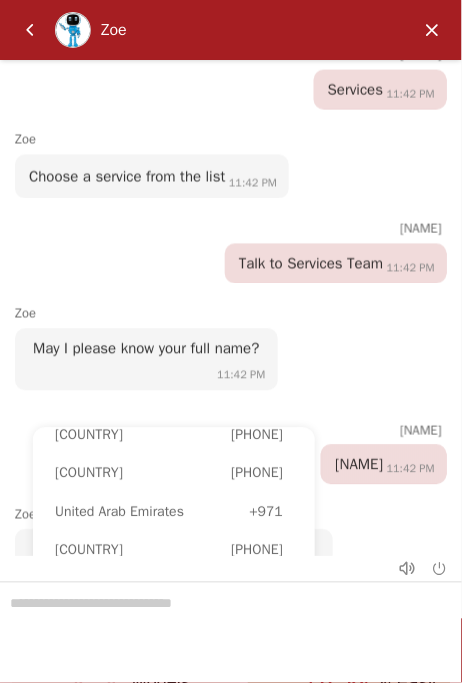 click on "United Arab Emirates" at bounding box center [152, 513] 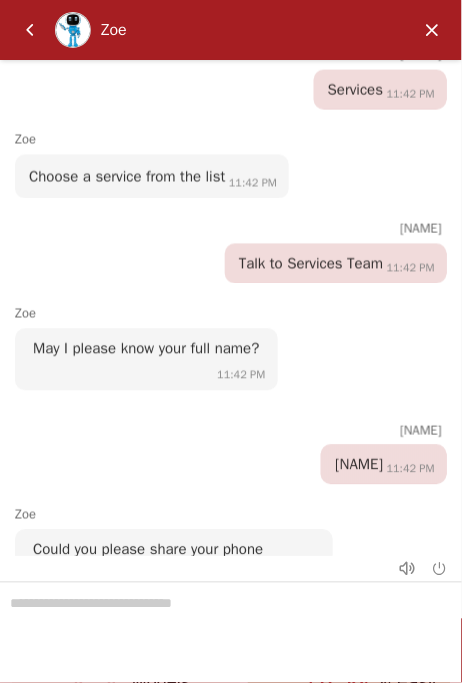 scroll, scrollTop: 181, scrollLeft: 0, axis: vertical 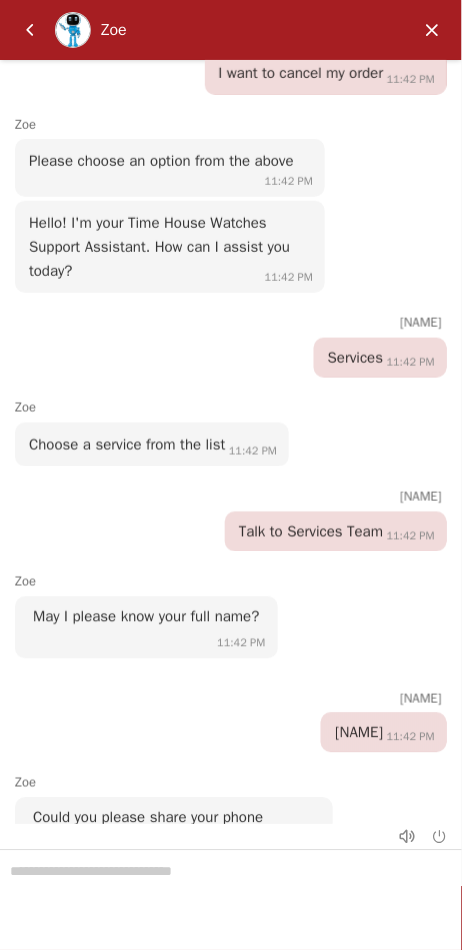 click at bounding box center [213, 881] 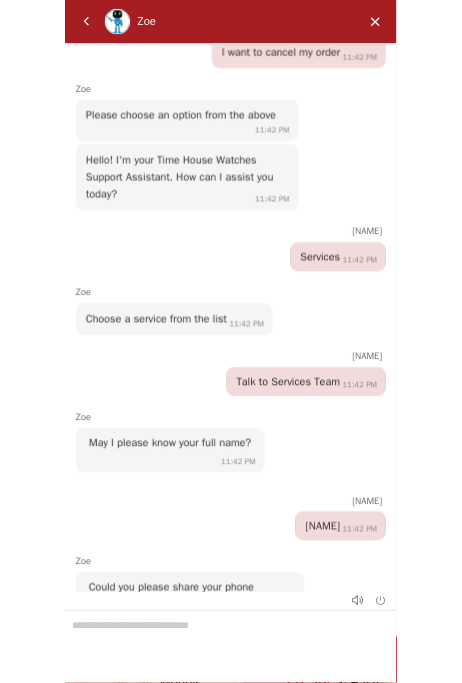 scroll, scrollTop: 4693, scrollLeft: 0, axis: vertical 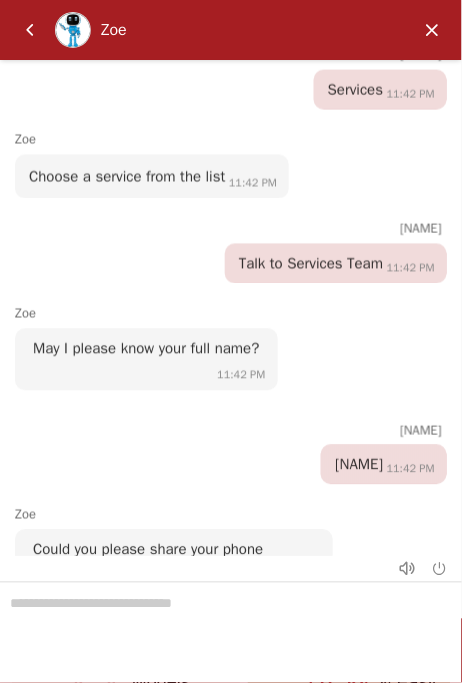 type on "*********" 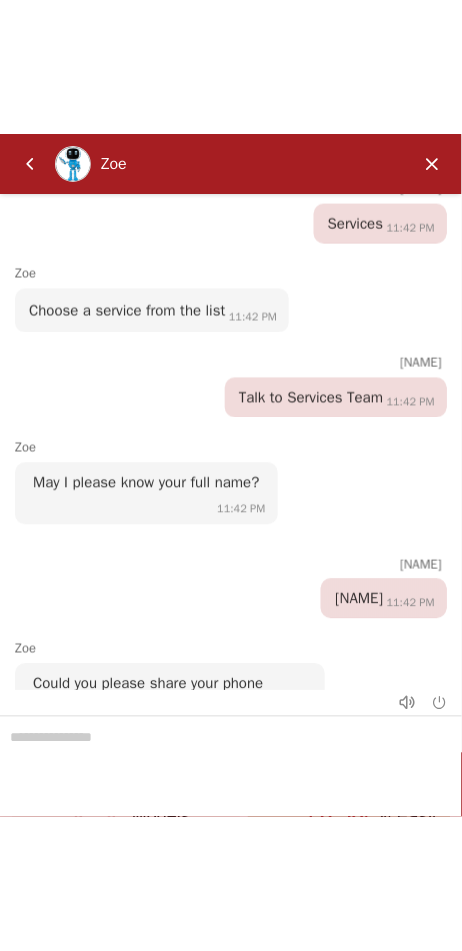 scroll, scrollTop: 4424, scrollLeft: 0, axis: vertical 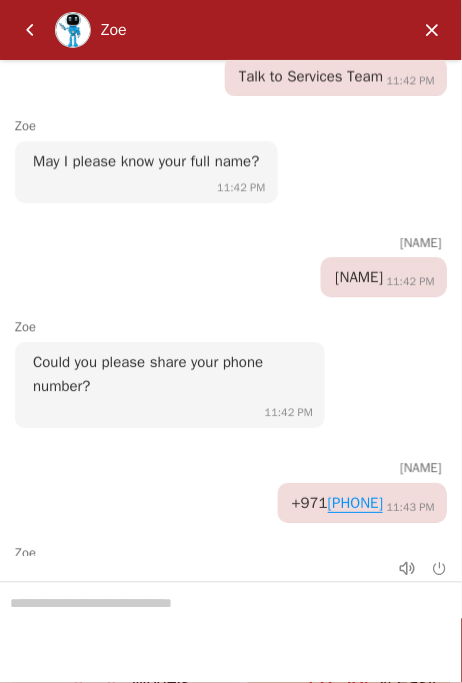 type on "**********" 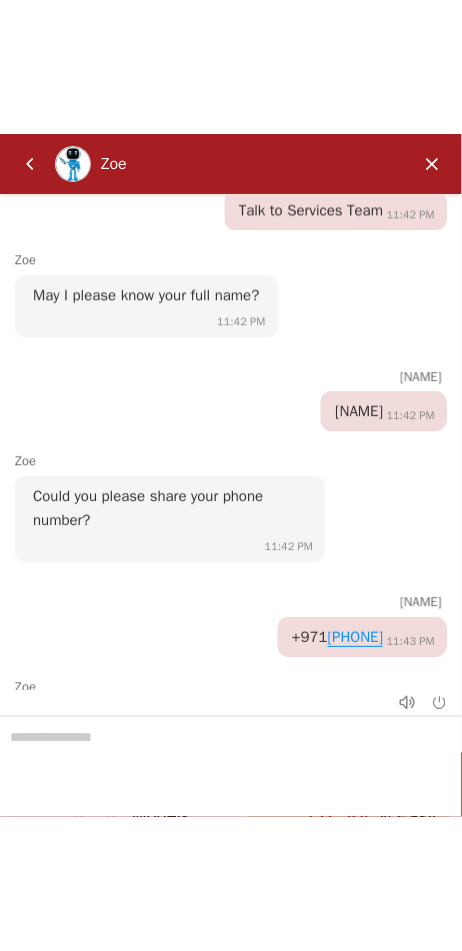 scroll, scrollTop: 4424, scrollLeft: 0, axis: vertical 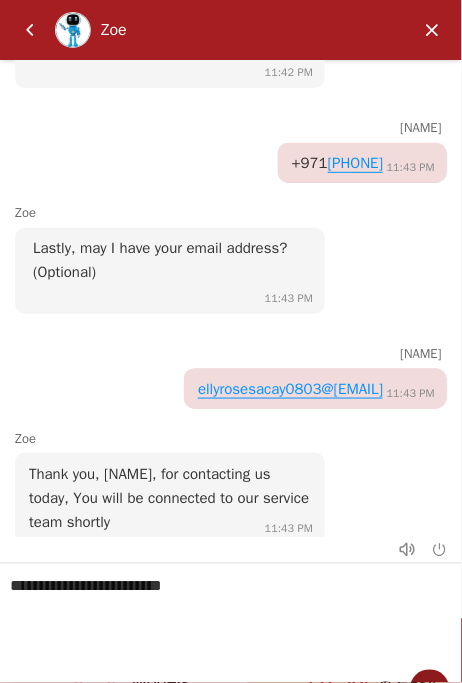 type on "**********" 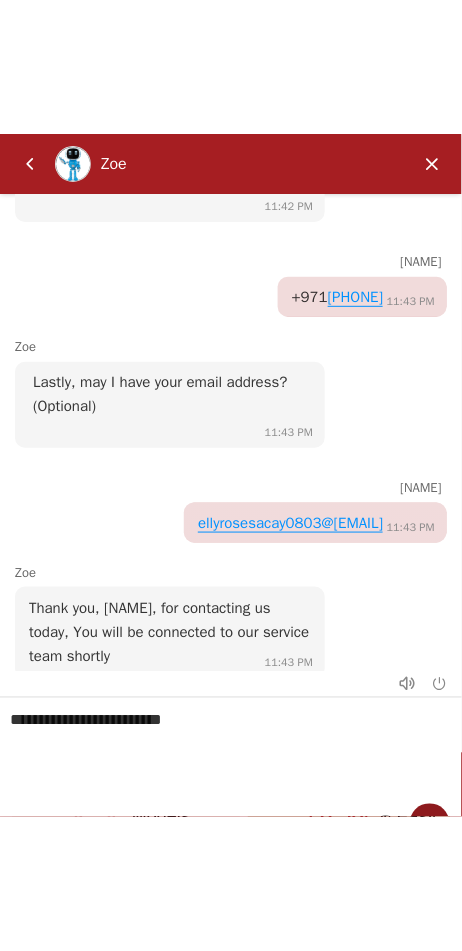 scroll, scrollTop: 4424, scrollLeft: 0, axis: vertical 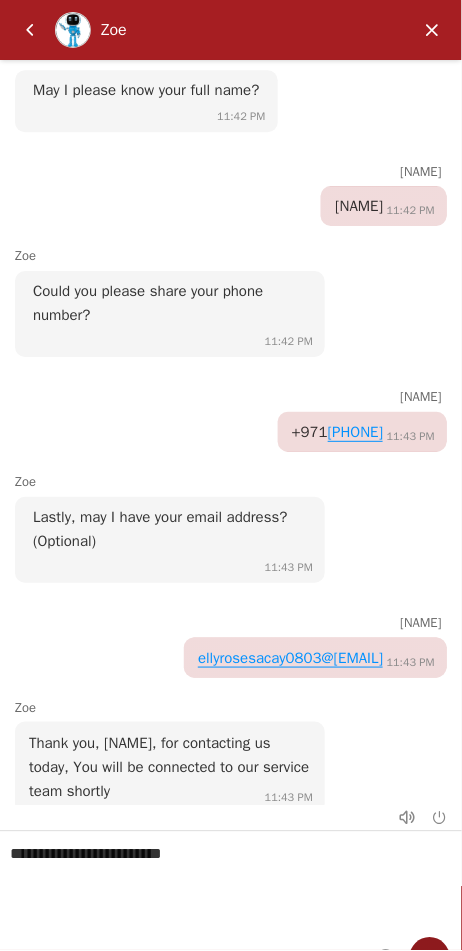 click at bounding box center [430, 958] 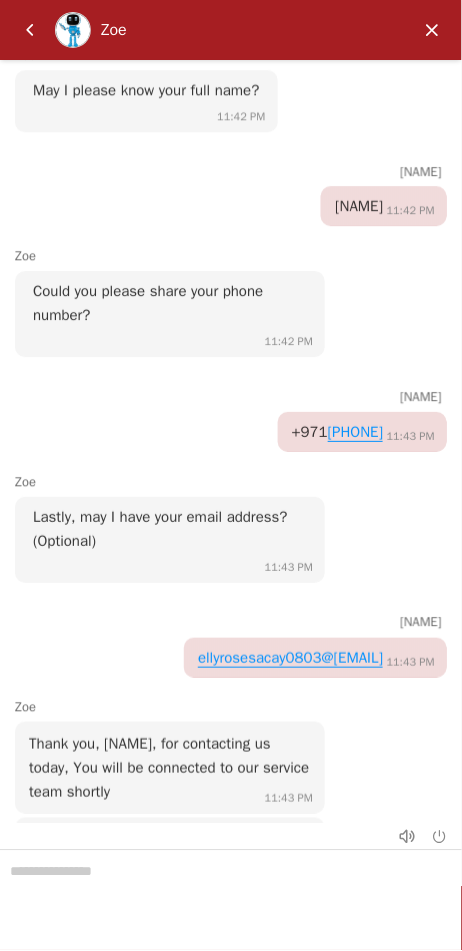 scroll, scrollTop: 849, scrollLeft: 0, axis: vertical 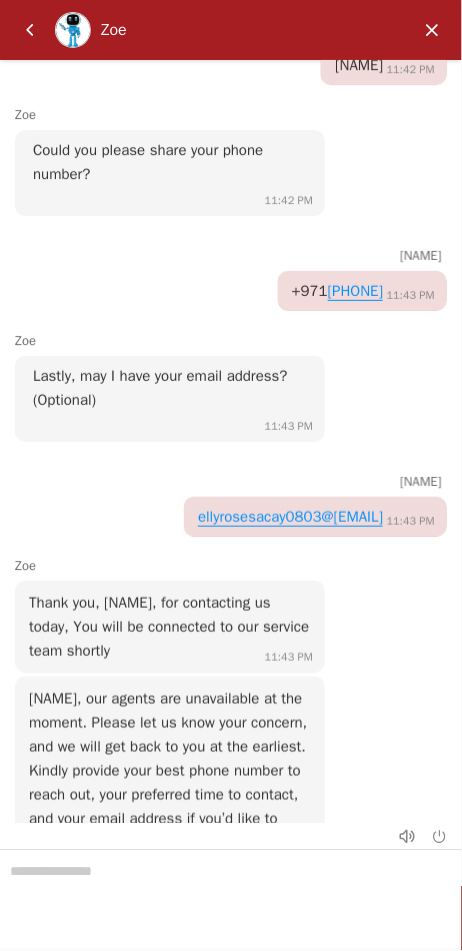 click at bounding box center (231, 900) 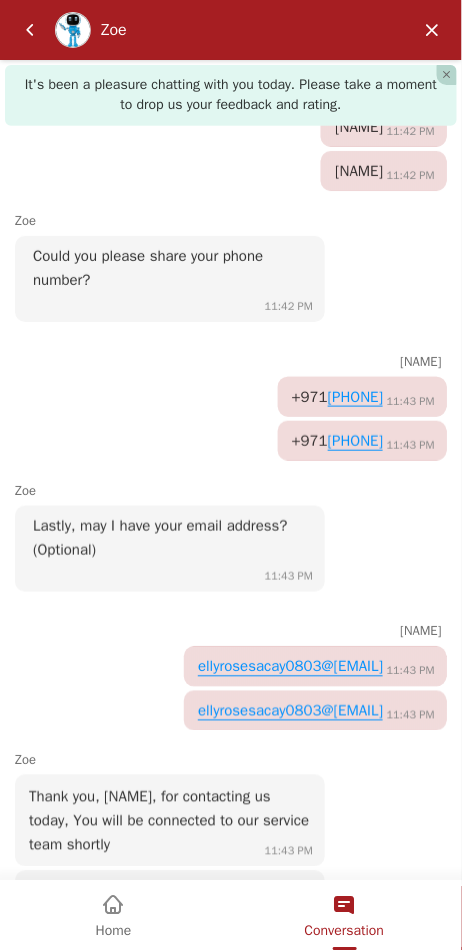 scroll, scrollTop: 875, scrollLeft: 0, axis: vertical 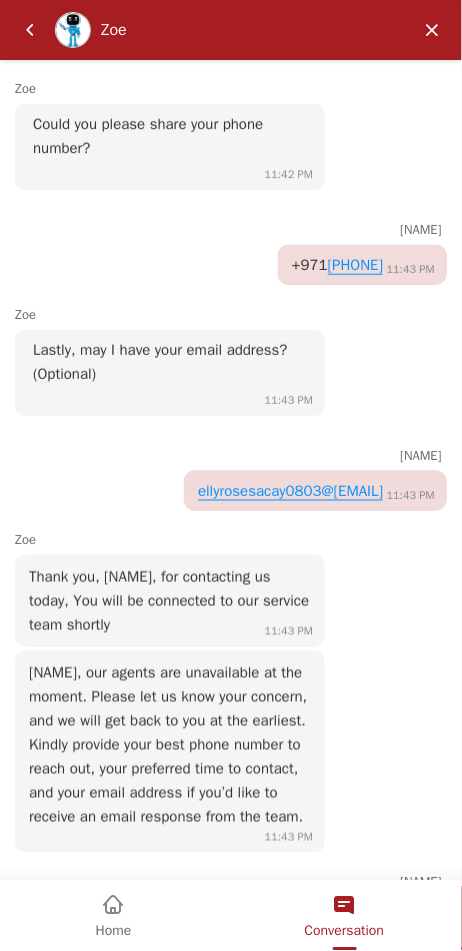 click on "Conversation" at bounding box center [345, 932] 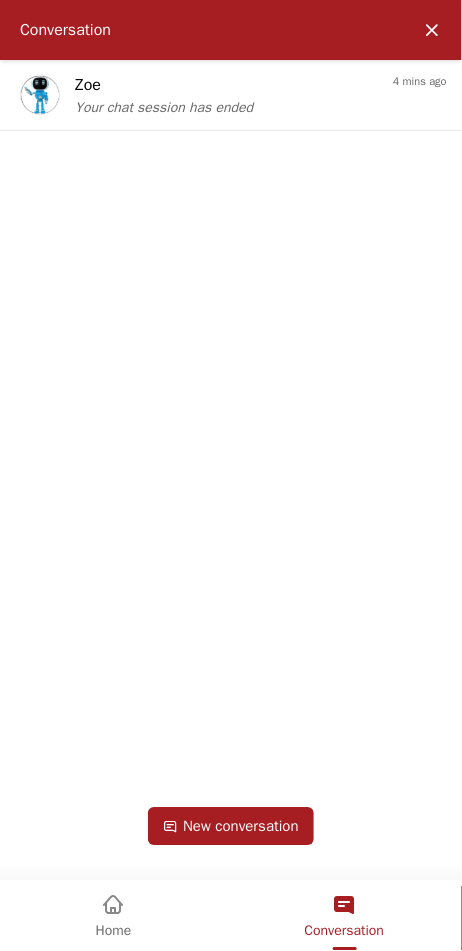 click on "Home" at bounding box center [114, 932] 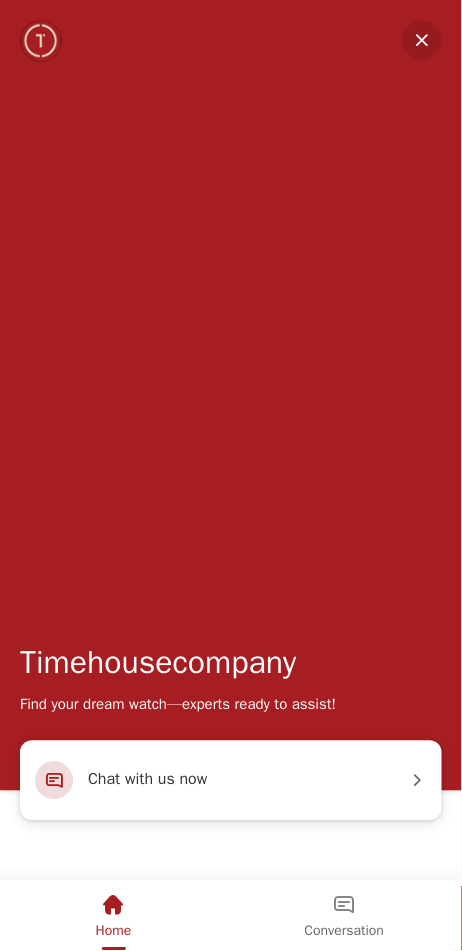 click at bounding box center (422, 40) 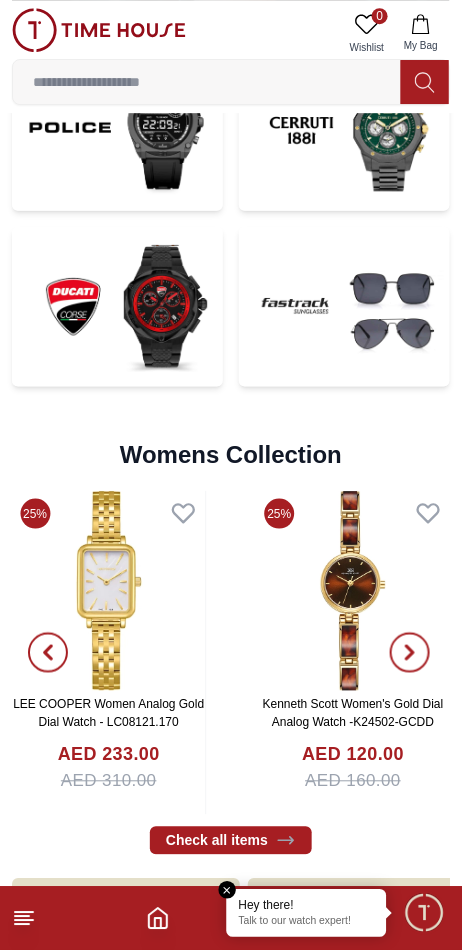 click on "Hey there! Talk to our watch expert!" at bounding box center [307, 914] 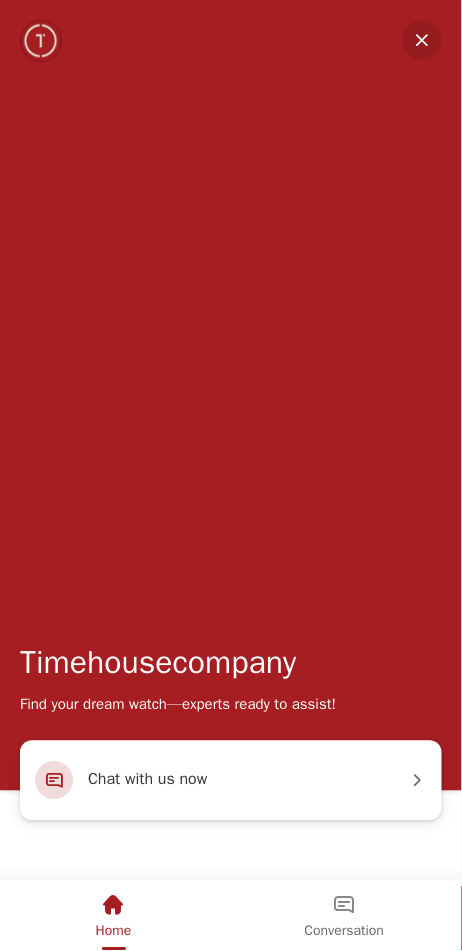 click on "Chat with us now" at bounding box center (231, 781) 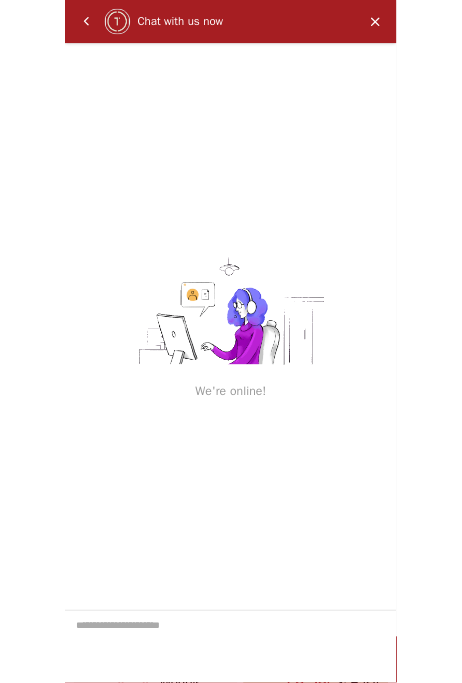 scroll, scrollTop: 4693, scrollLeft: 0, axis: vertical 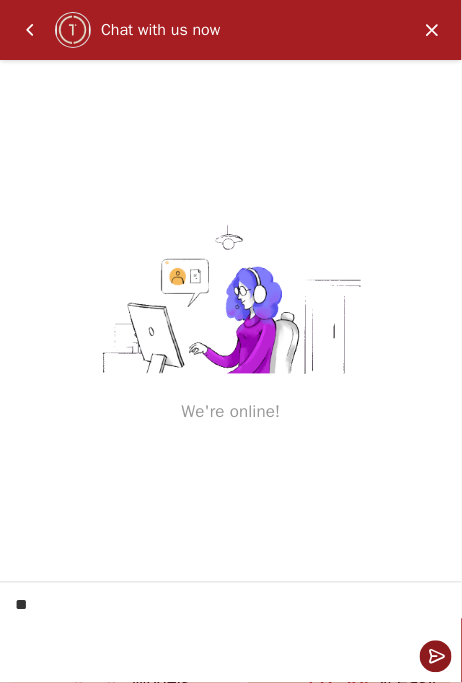type on "*" 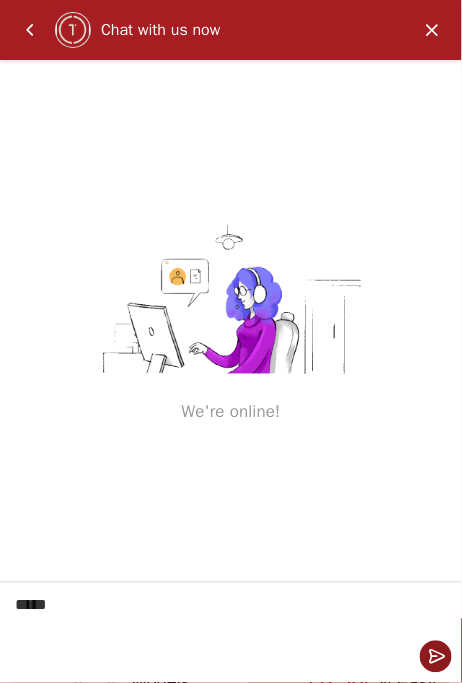 type on "*****" 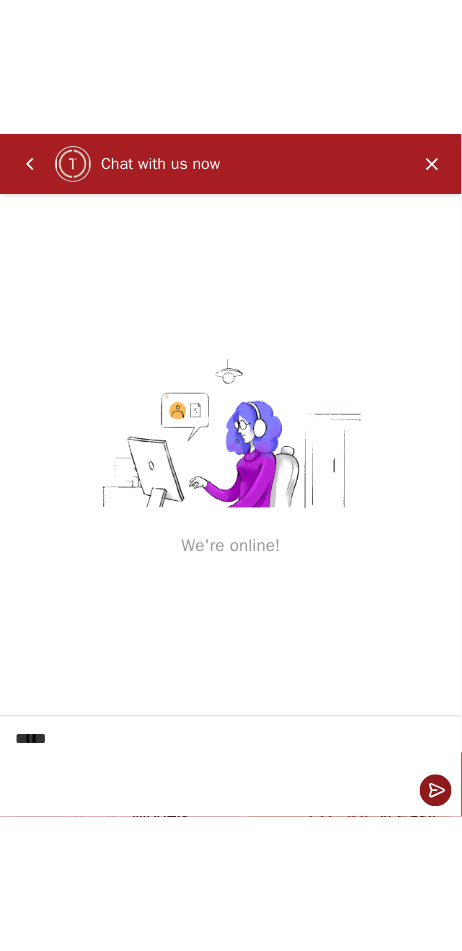 scroll, scrollTop: 4424, scrollLeft: 0, axis: vertical 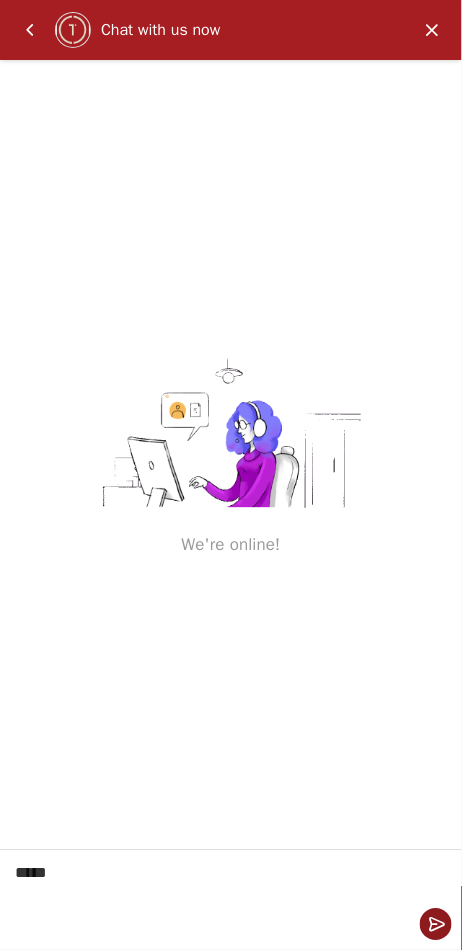 click at bounding box center (436, 925) 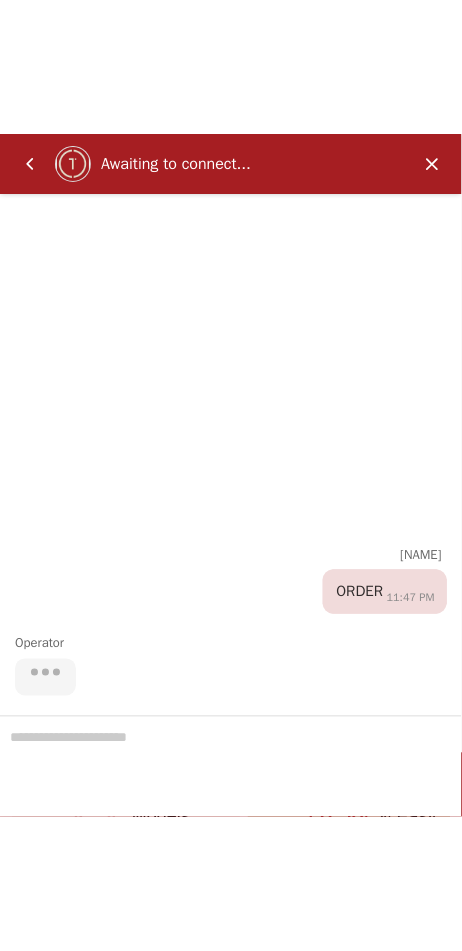 scroll, scrollTop: 4424, scrollLeft: 0, axis: vertical 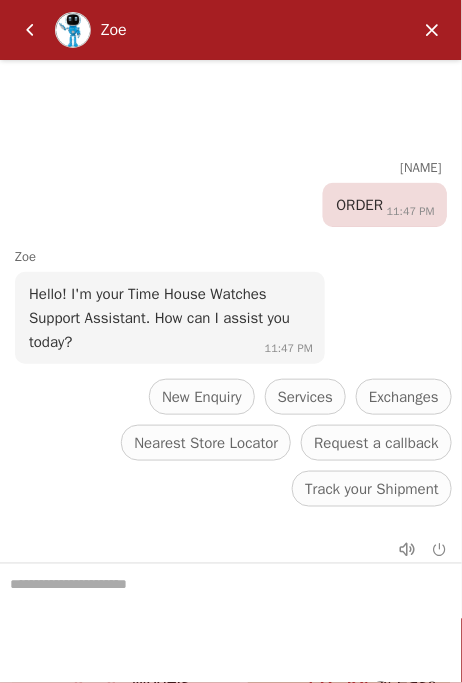 click on "Track your Shipment" at bounding box center [372, 489] 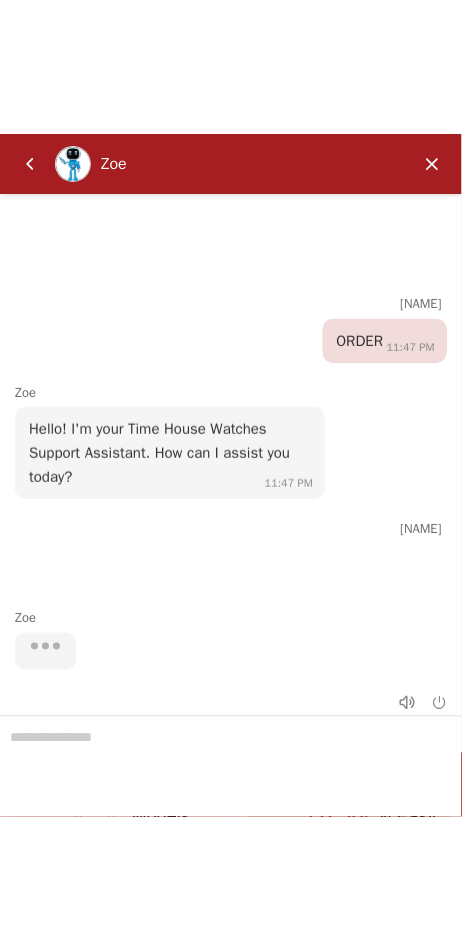 scroll, scrollTop: 4424, scrollLeft: 0, axis: vertical 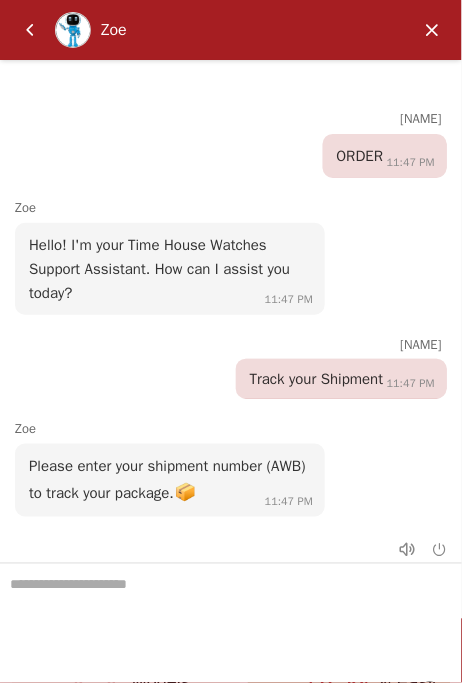 click at bounding box center [231, 614] 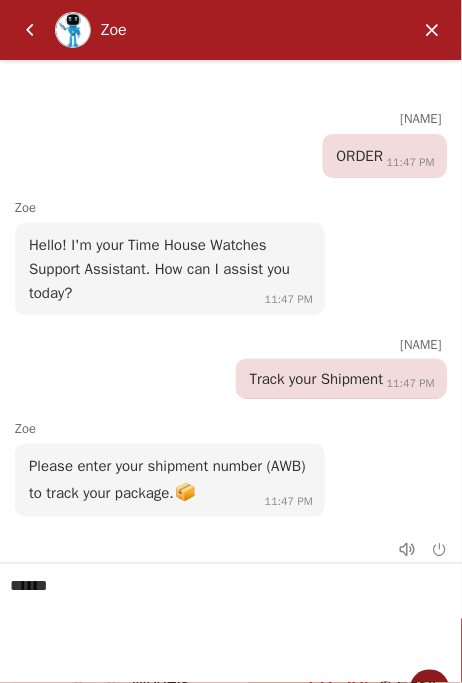 type on "******" 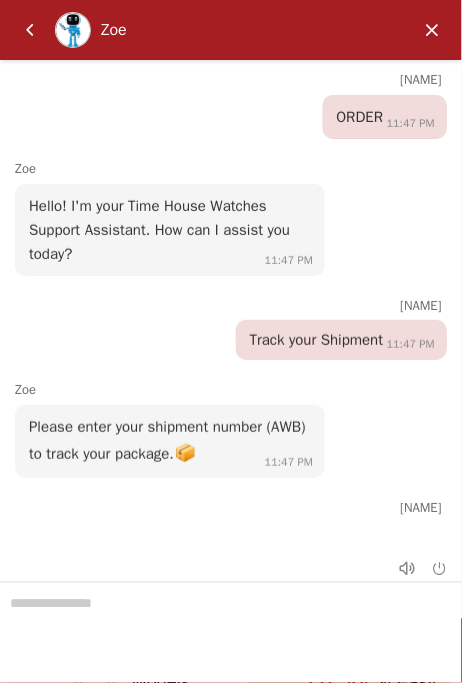 scroll, scrollTop: 0, scrollLeft: 0, axis: both 